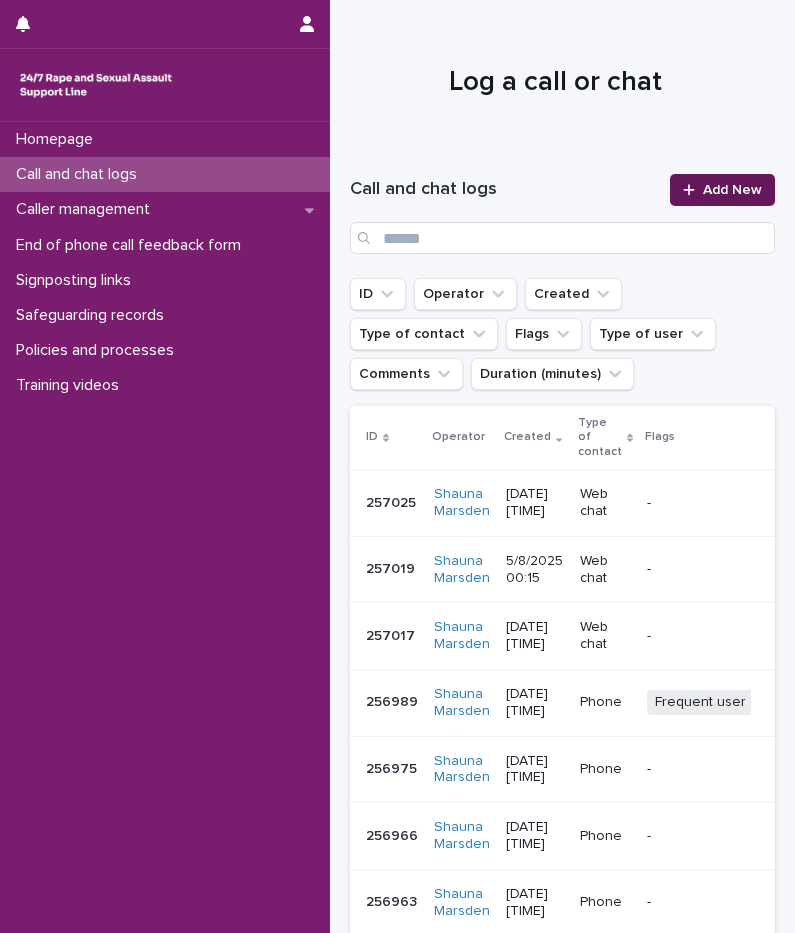 scroll, scrollTop: 0, scrollLeft: 0, axis: both 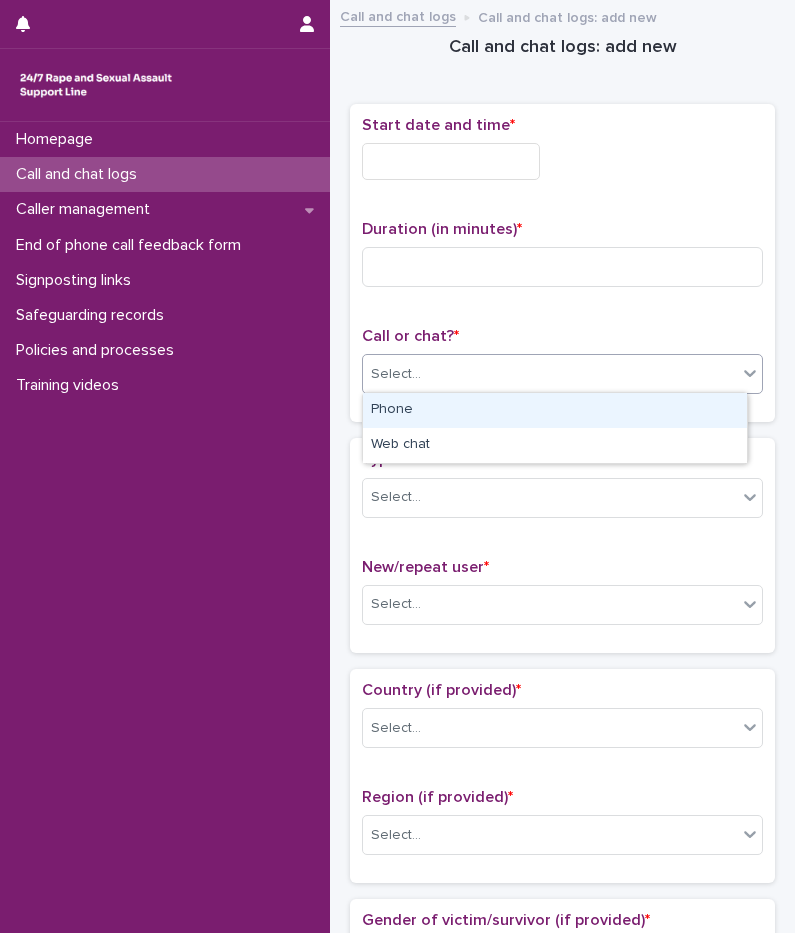 click on "Select..." at bounding box center (550, 374) 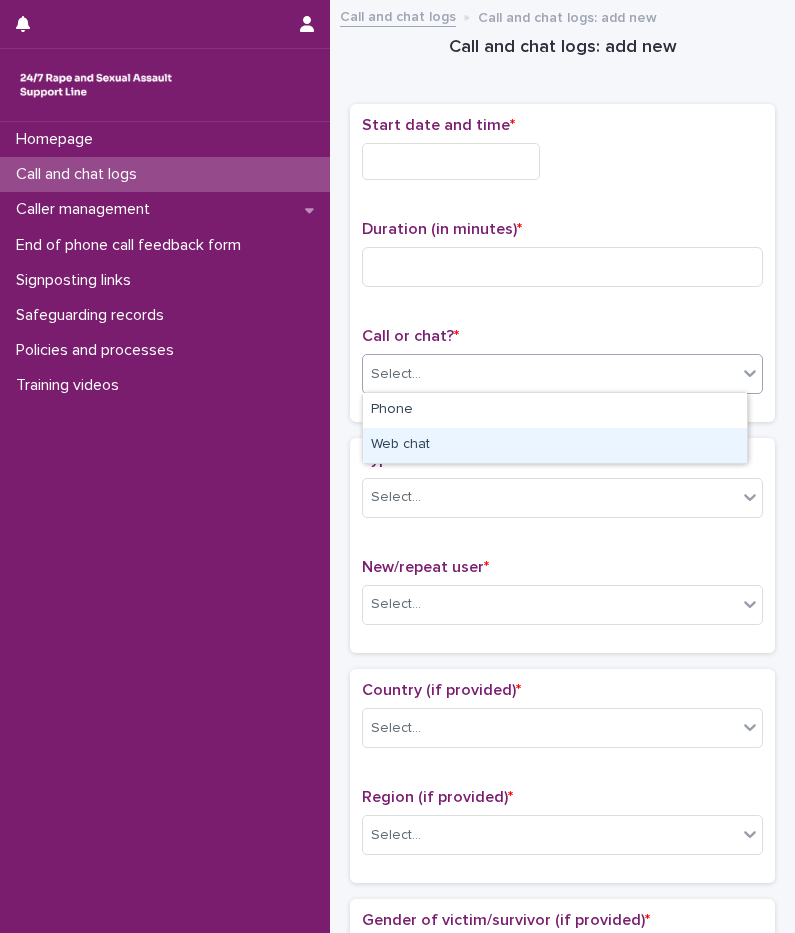 click on "Web chat" at bounding box center (555, 445) 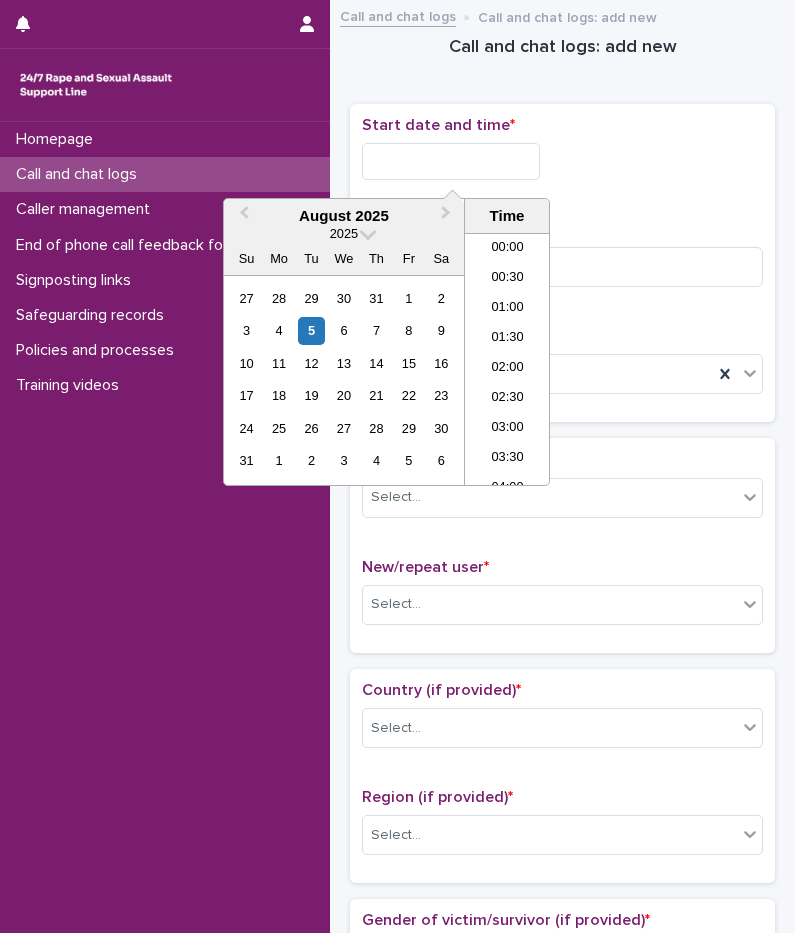 click at bounding box center (451, 161) 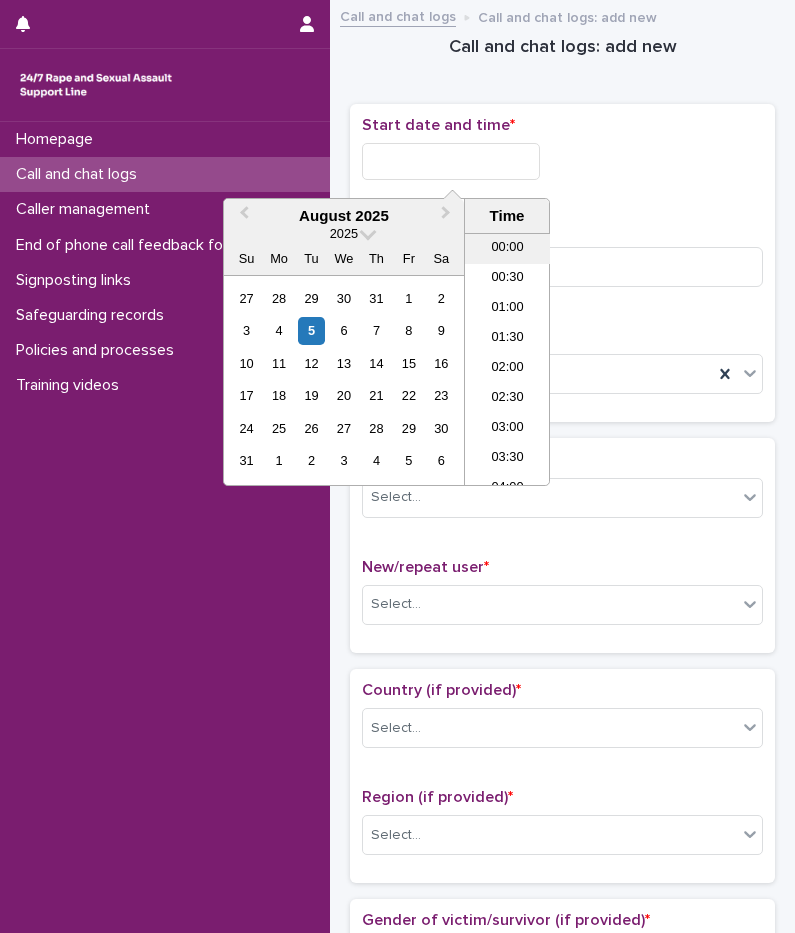 click on "00:00" at bounding box center [507, 249] 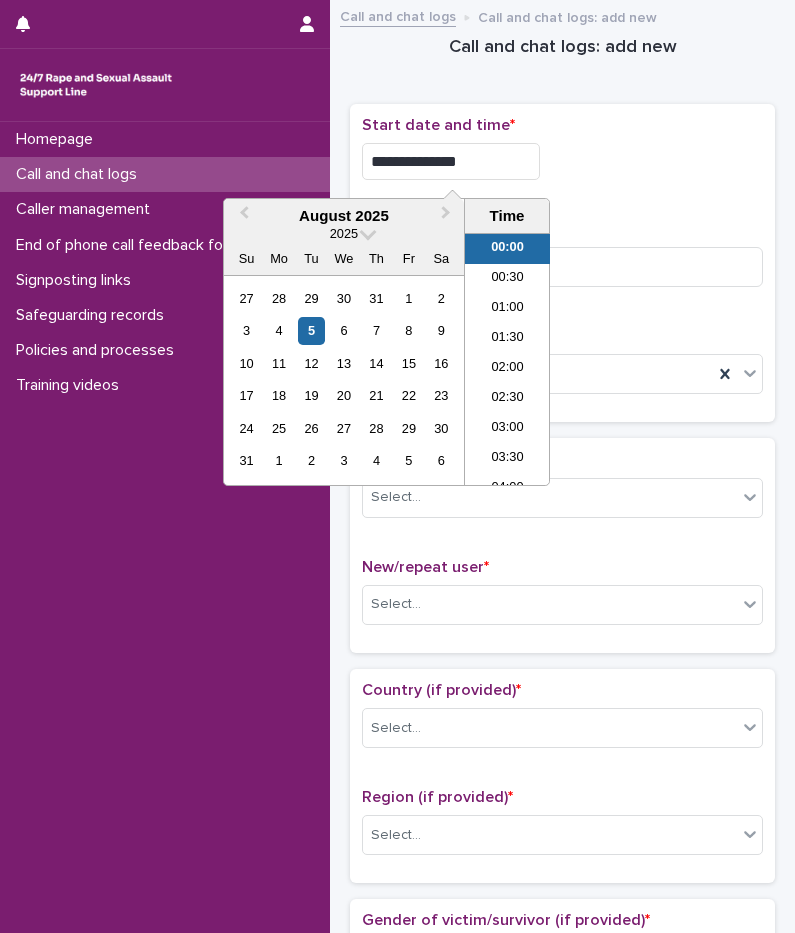 click on "**********" at bounding box center (451, 161) 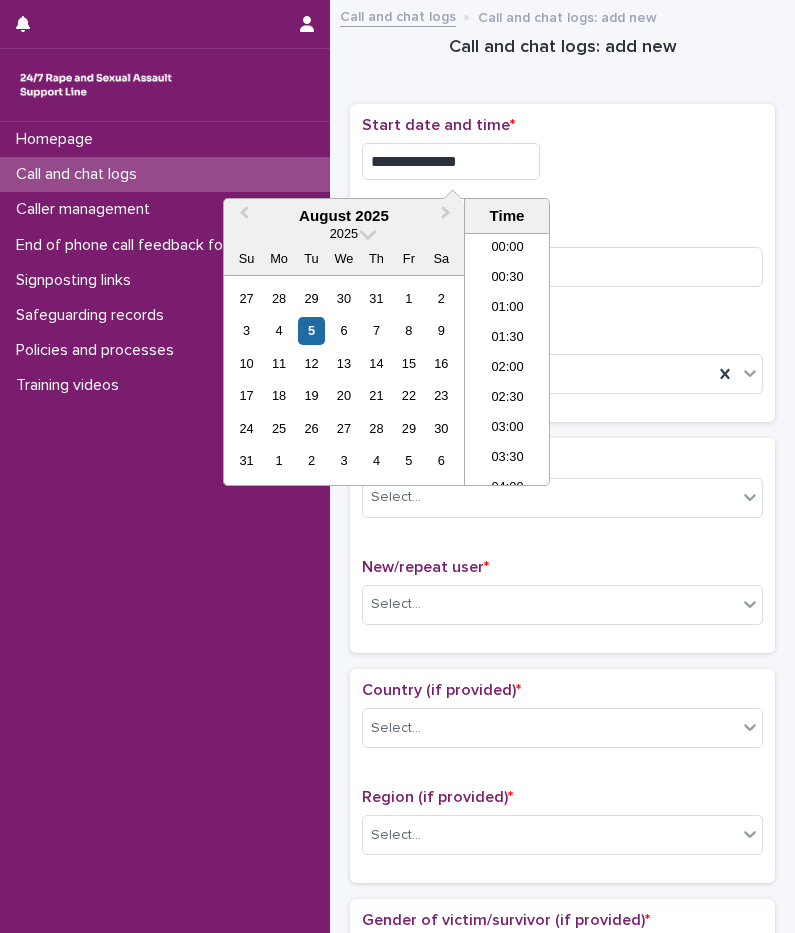 type on "**********" 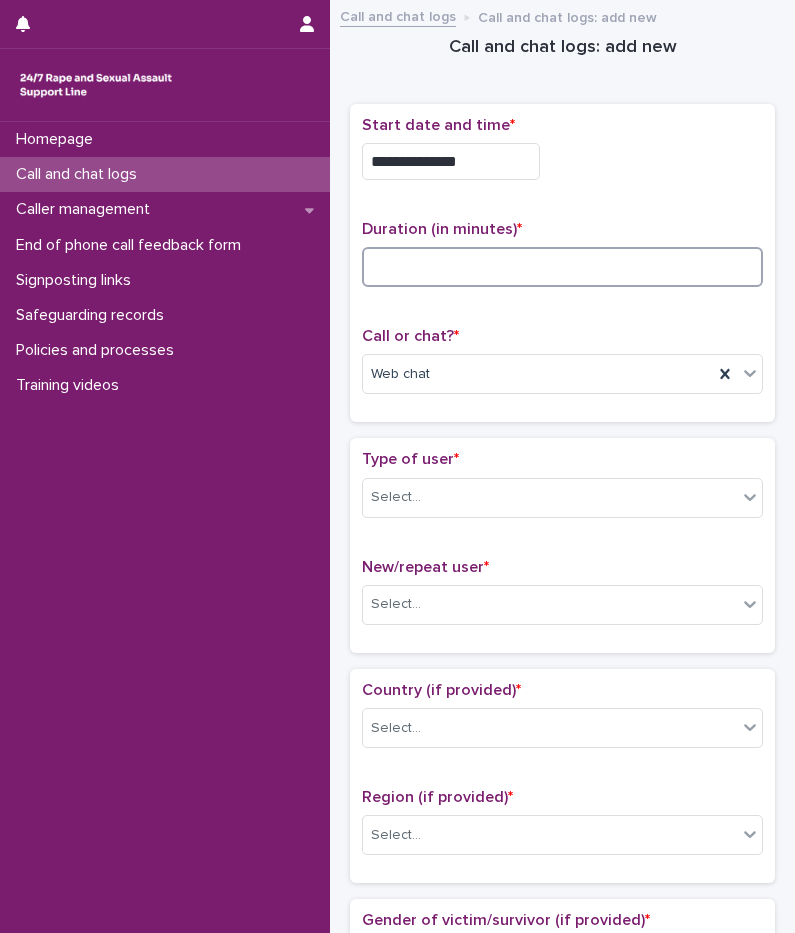click at bounding box center (562, 267) 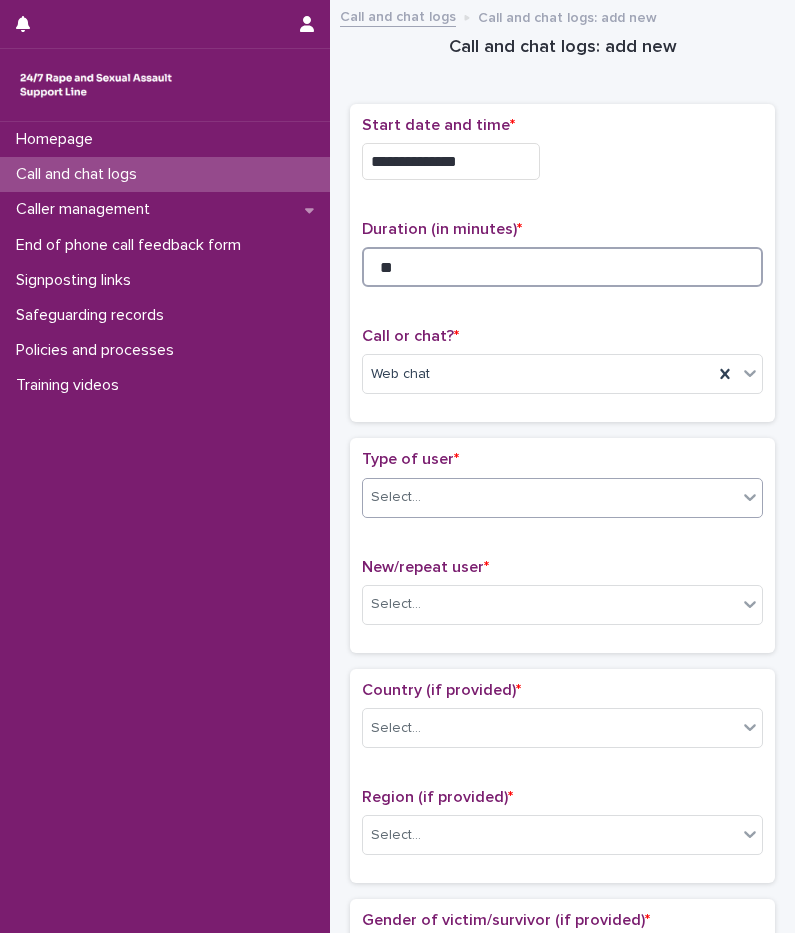 type on "**" 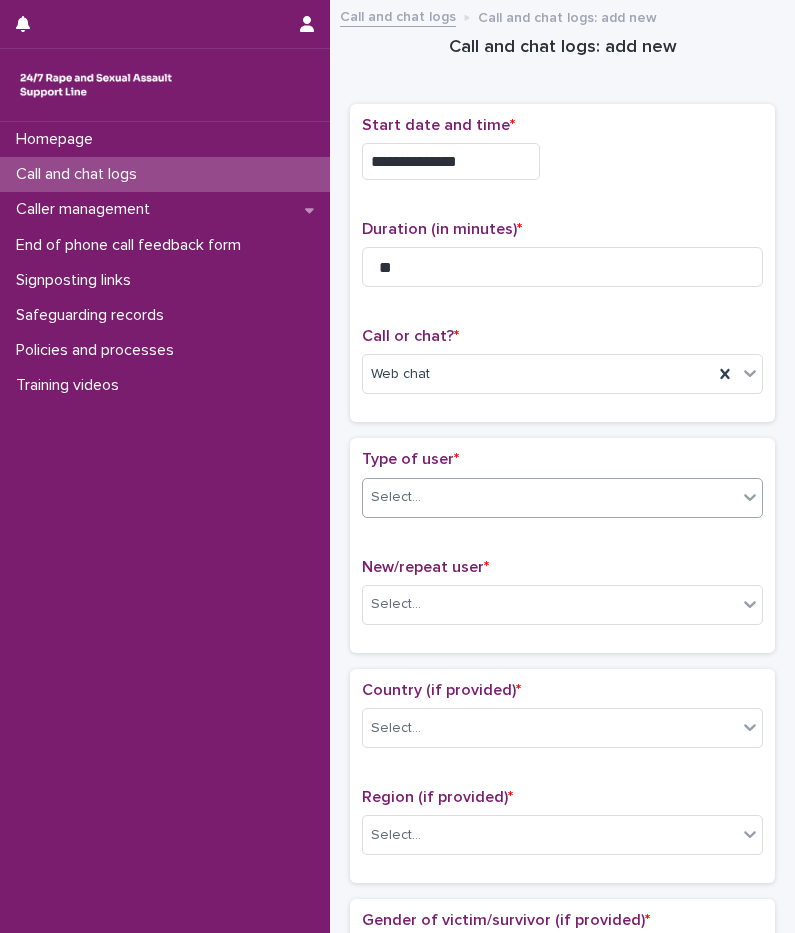 click at bounding box center (424, 496) 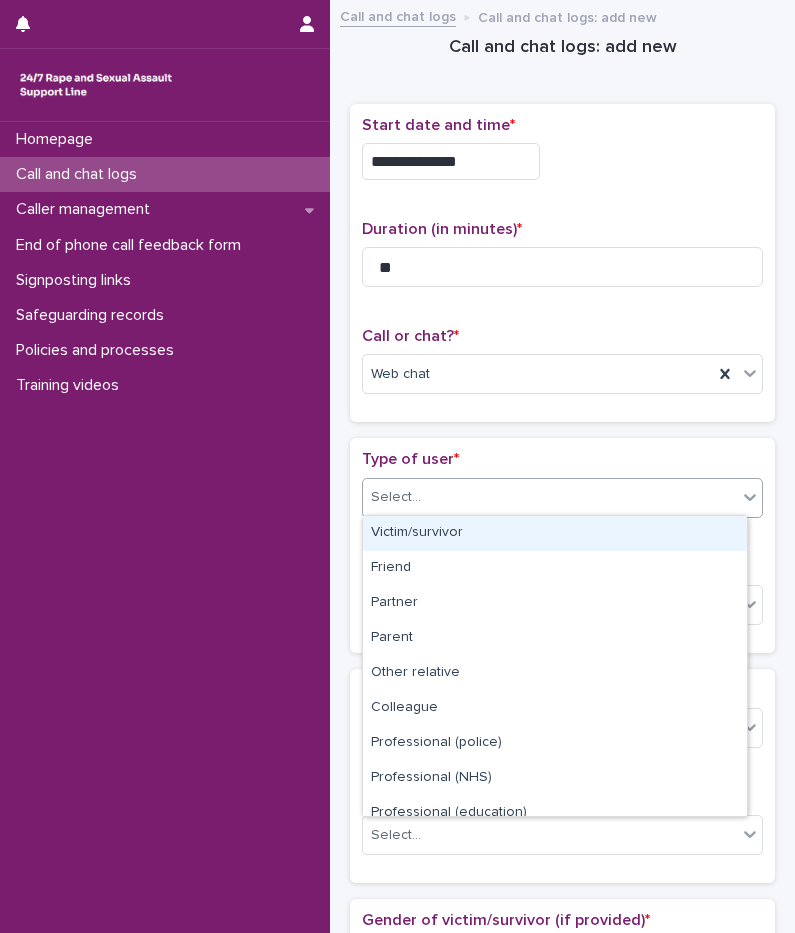 click on "Victim/survivor" at bounding box center [555, 533] 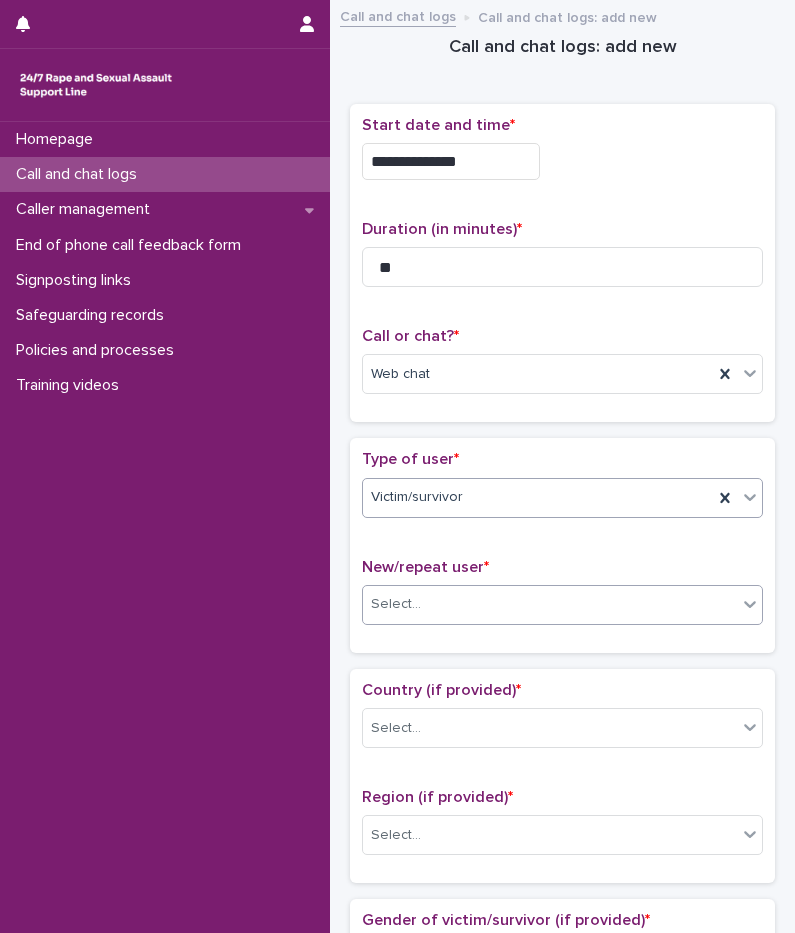 click on "Select..." at bounding box center [550, 604] 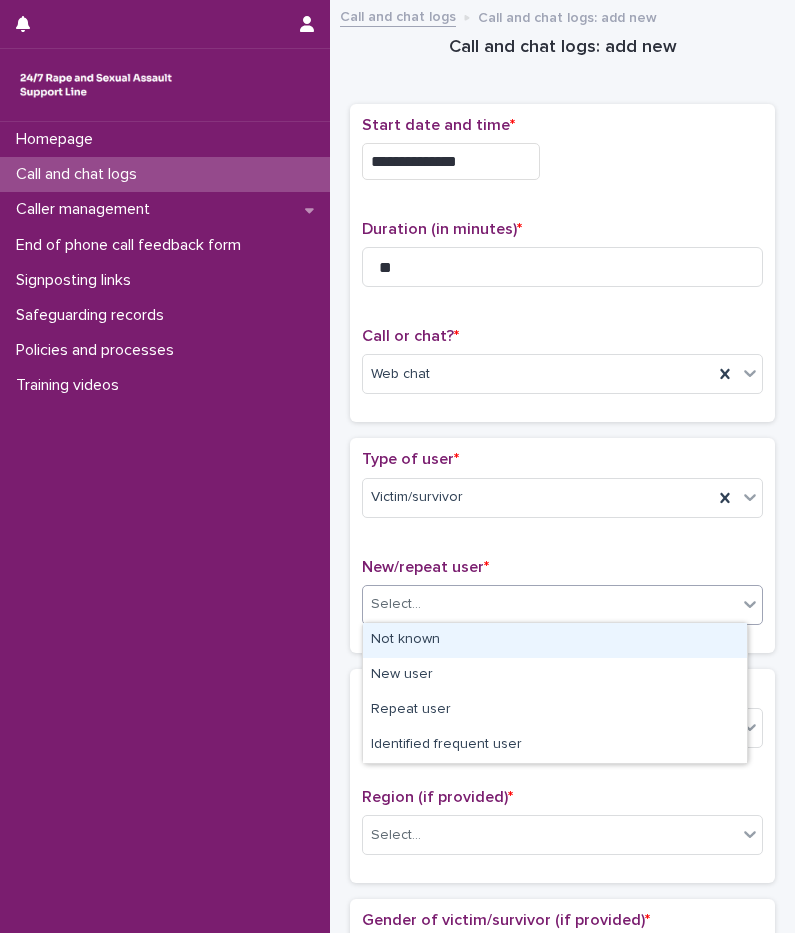 click on "Not known" at bounding box center (555, 640) 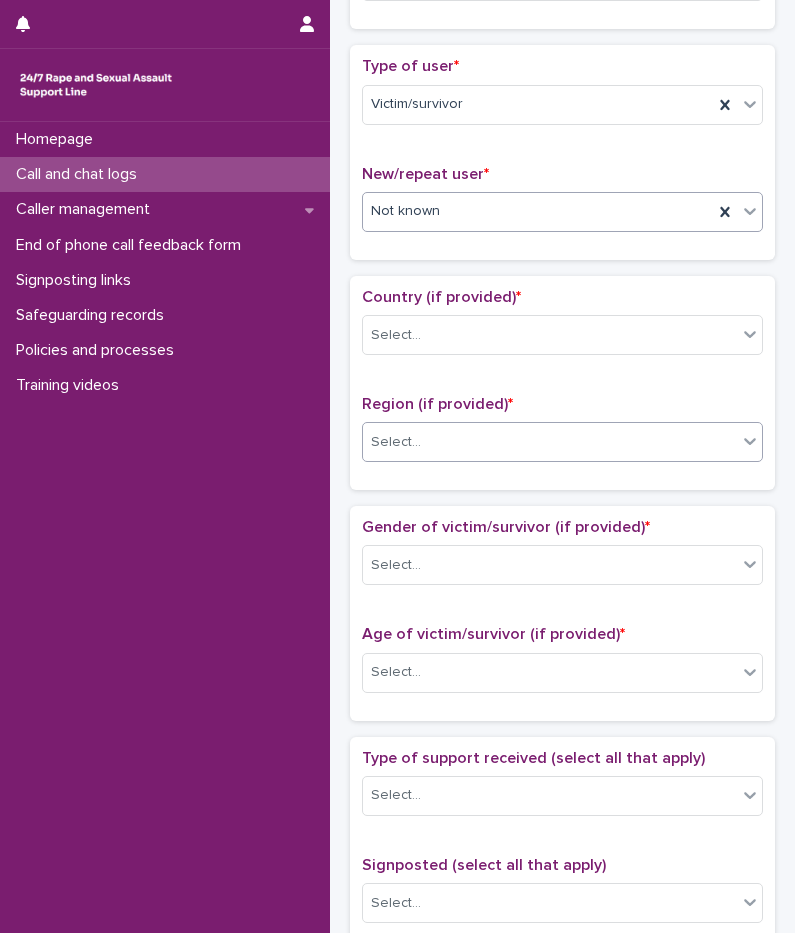 scroll, scrollTop: 400, scrollLeft: 0, axis: vertical 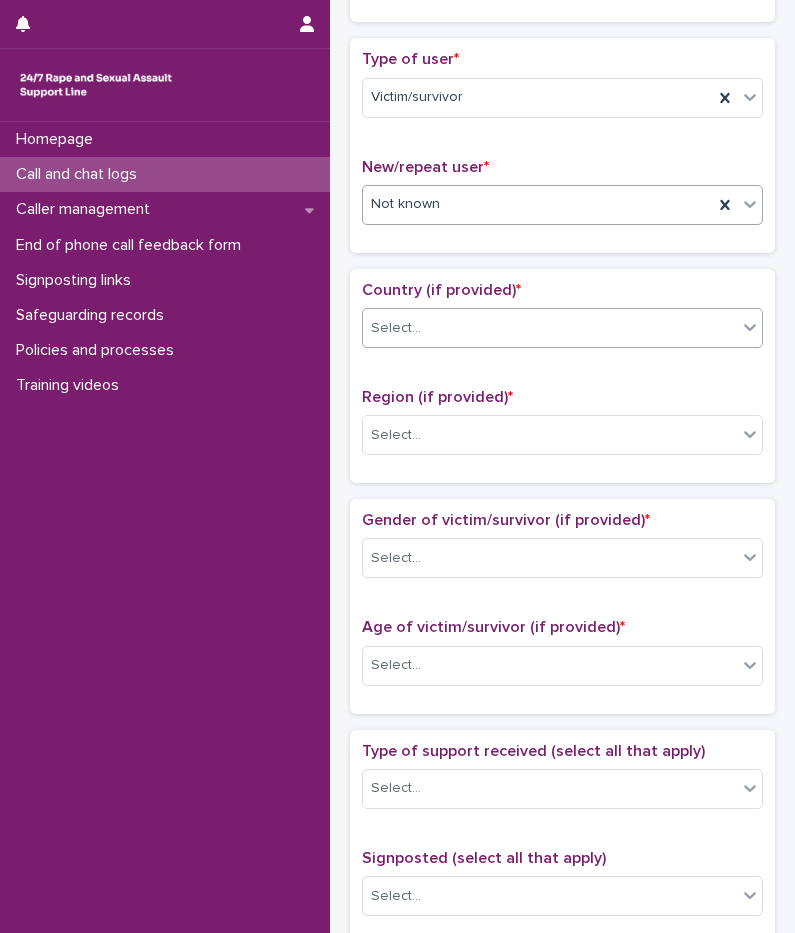 click on "Select..." at bounding box center (396, 328) 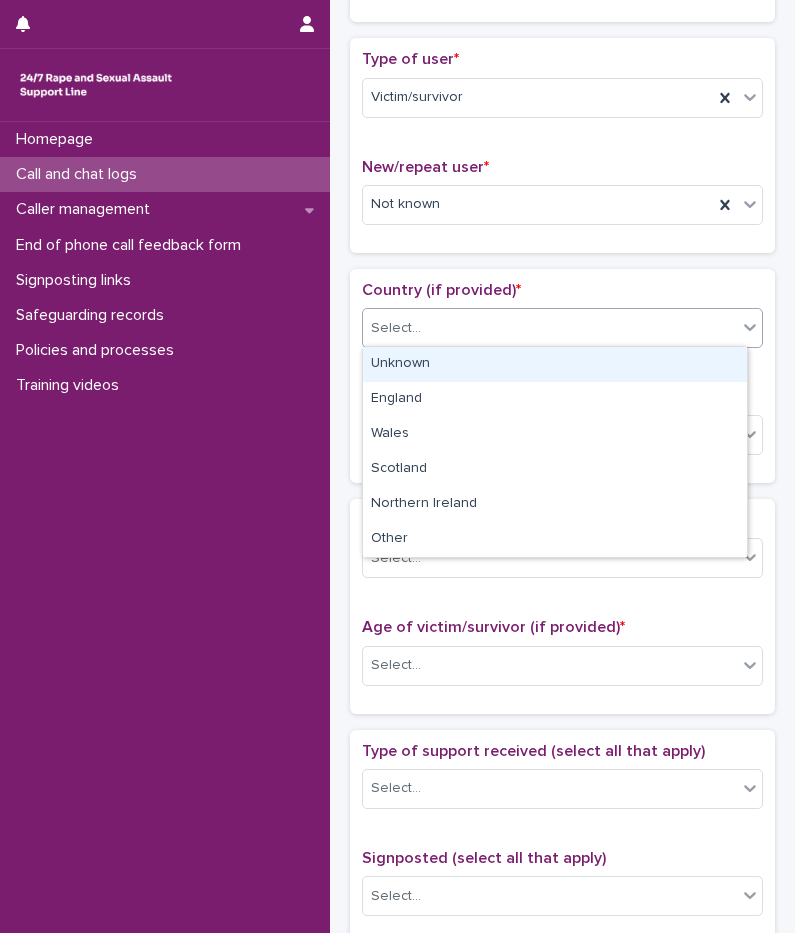 click on "Unknown" at bounding box center [555, 364] 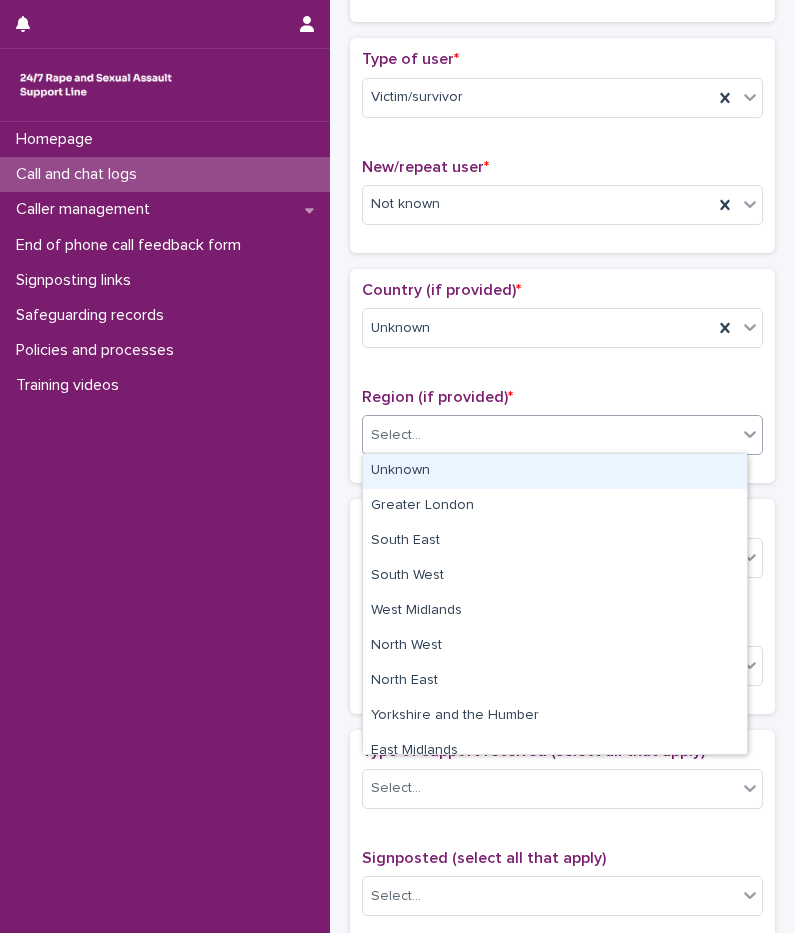 click on "Select..." at bounding box center (396, 435) 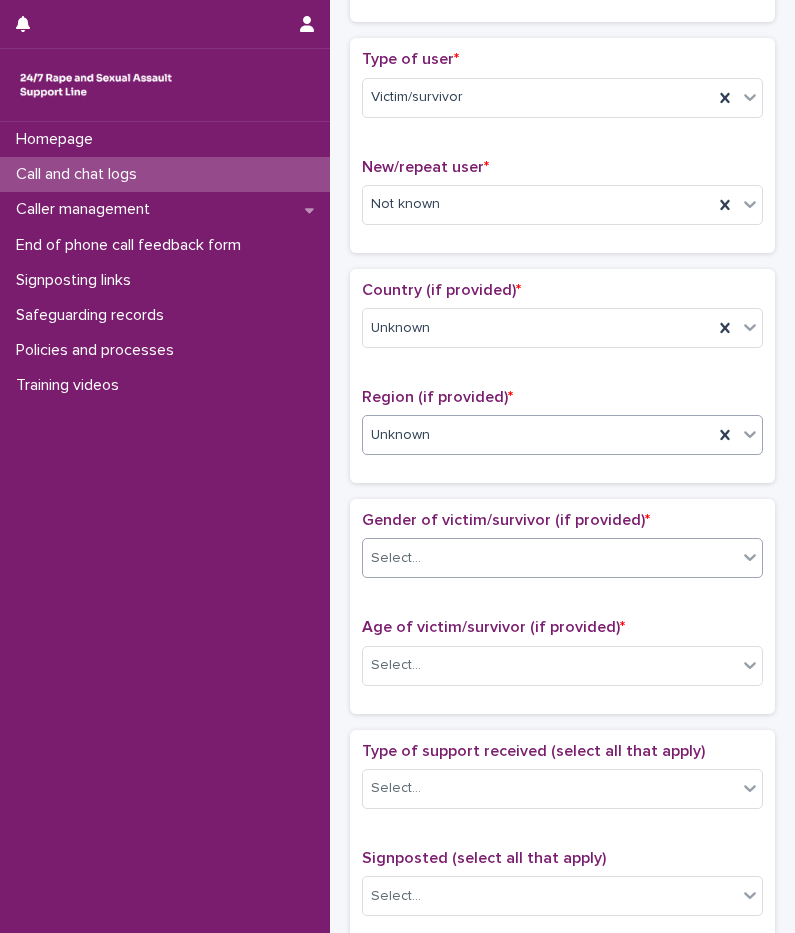 click on "Select..." at bounding box center (550, 558) 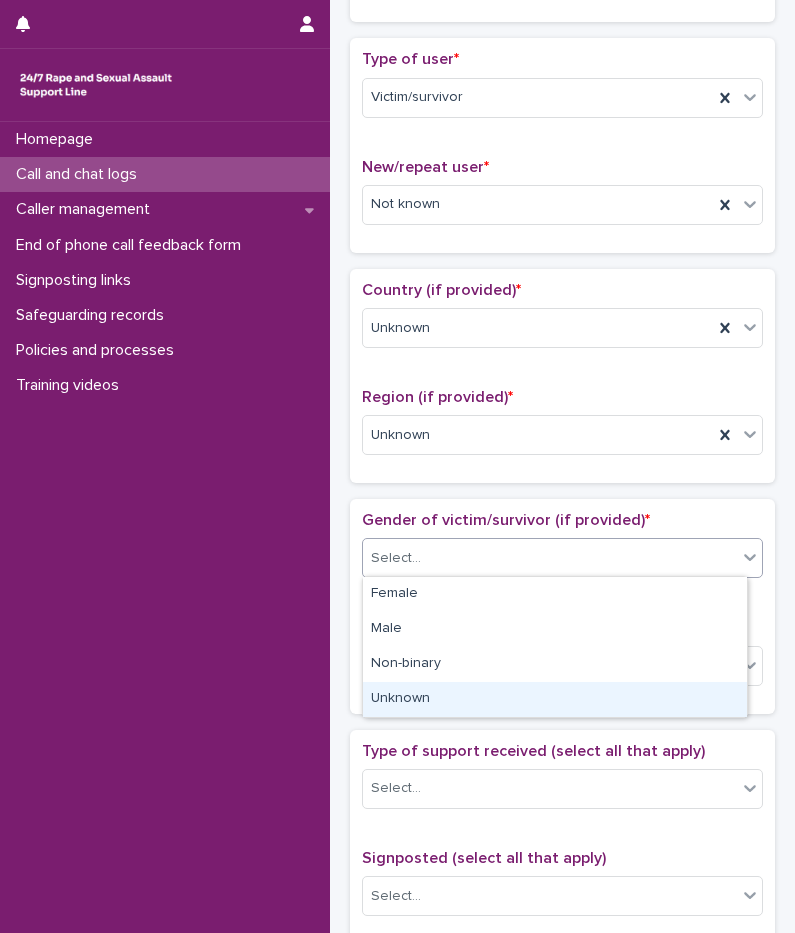 click on "Unknown" at bounding box center (555, 699) 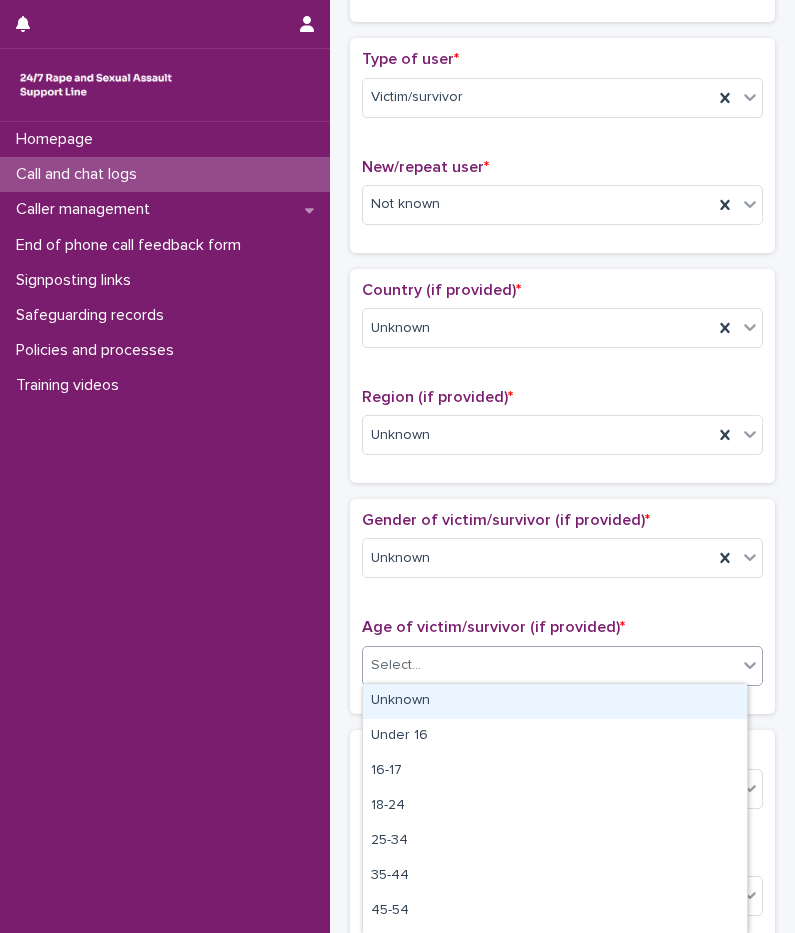 click on "Select..." at bounding box center (550, 665) 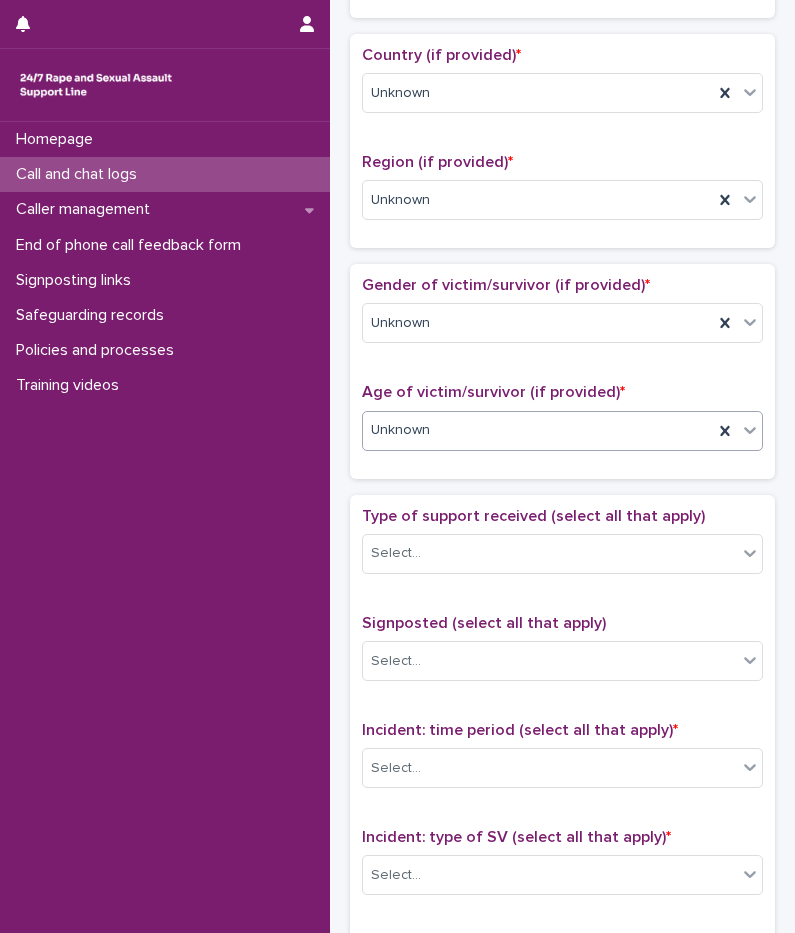 scroll, scrollTop: 900, scrollLeft: 0, axis: vertical 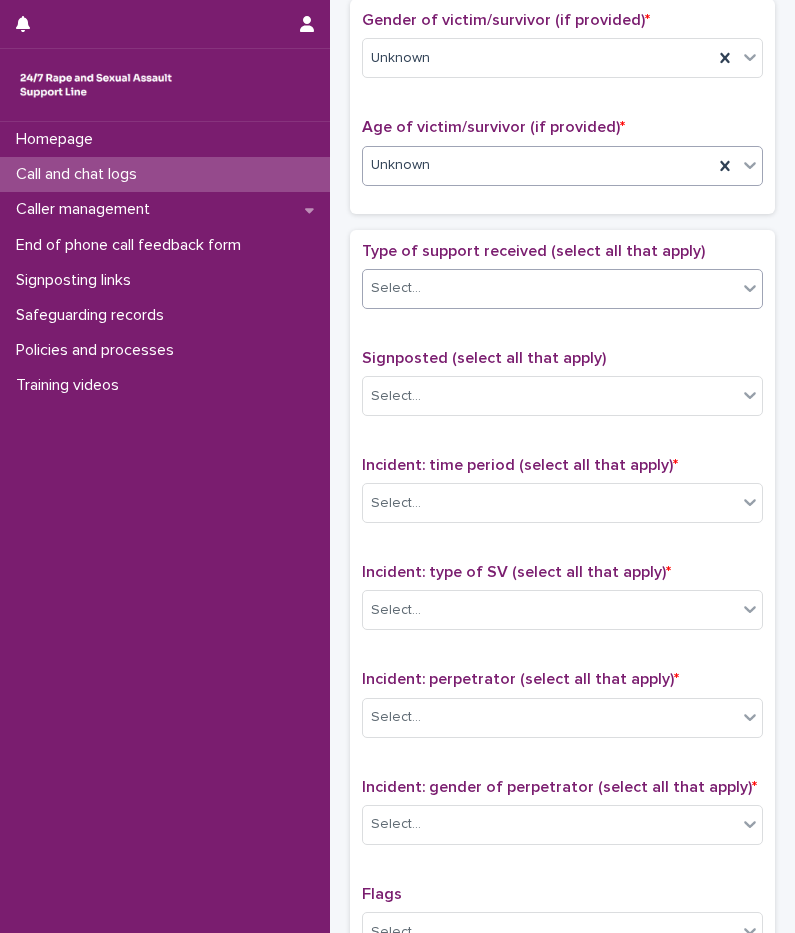 click on "Select..." at bounding box center (550, 288) 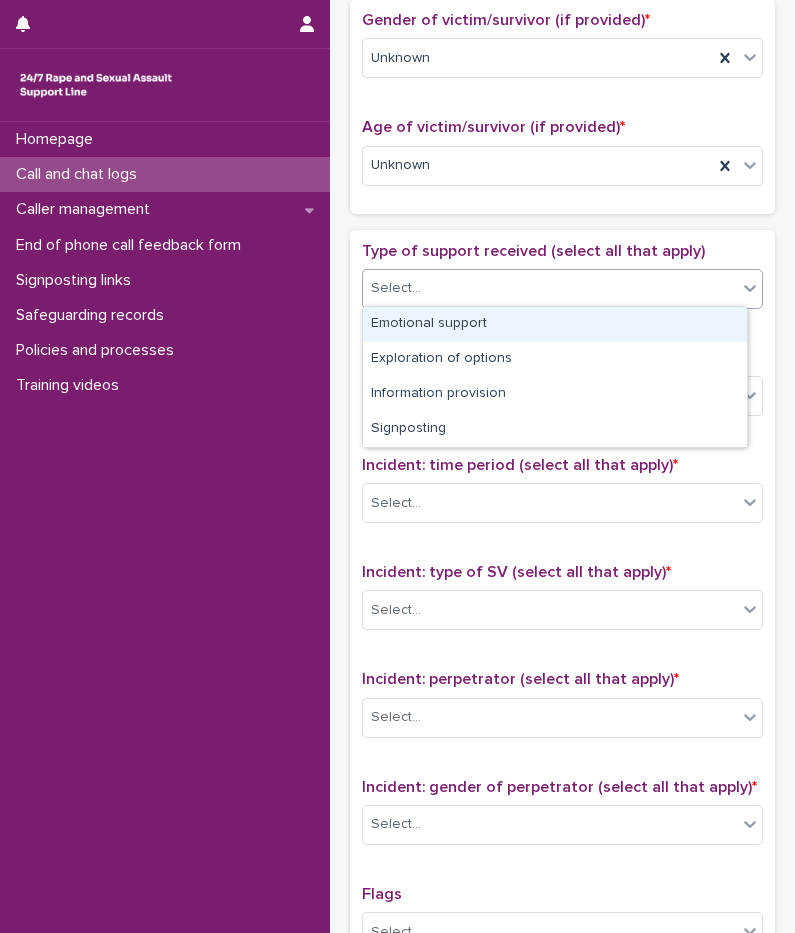 click on "Emotional support" at bounding box center [555, 324] 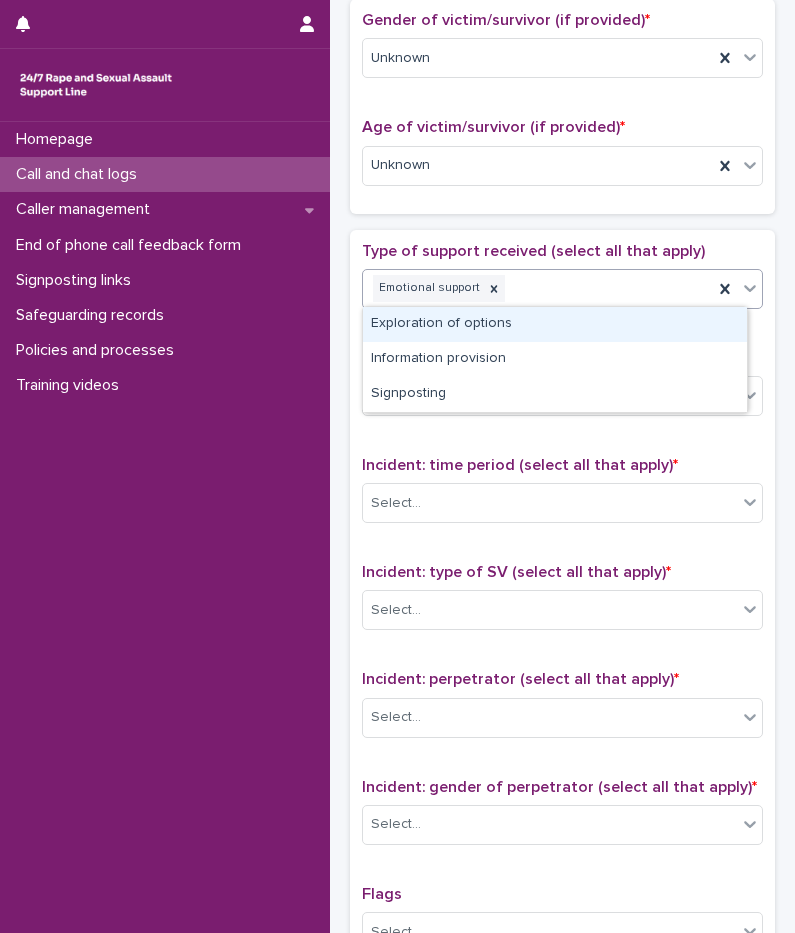 click on "Emotional support" at bounding box center [538, 288] 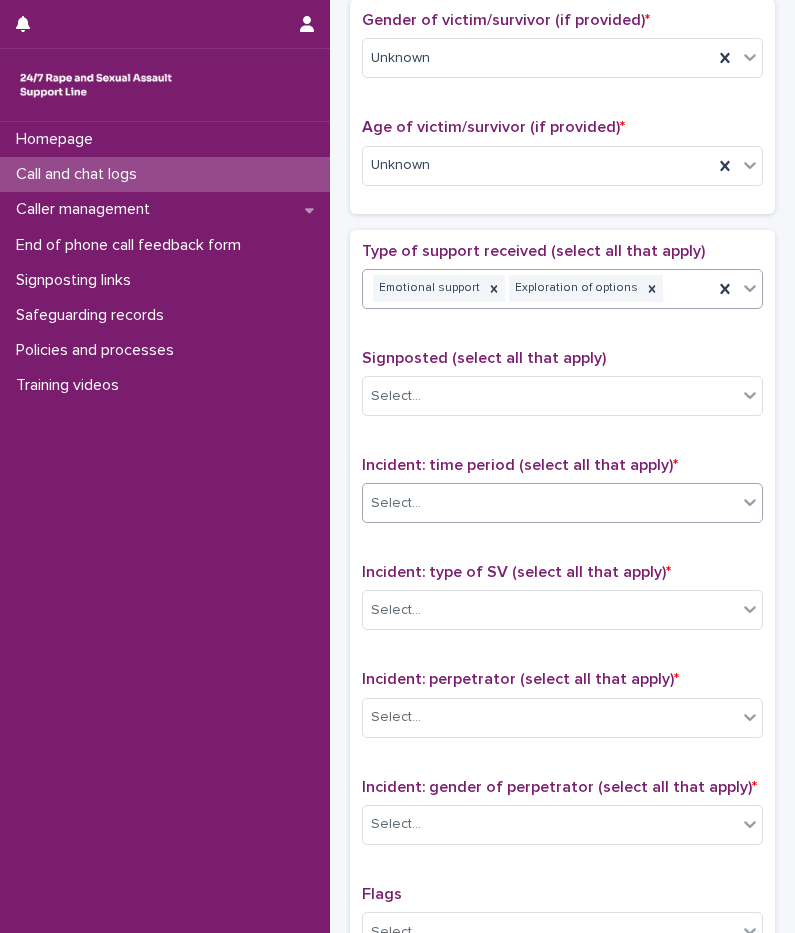 click on "Select..." at bounding box center [550, 503] 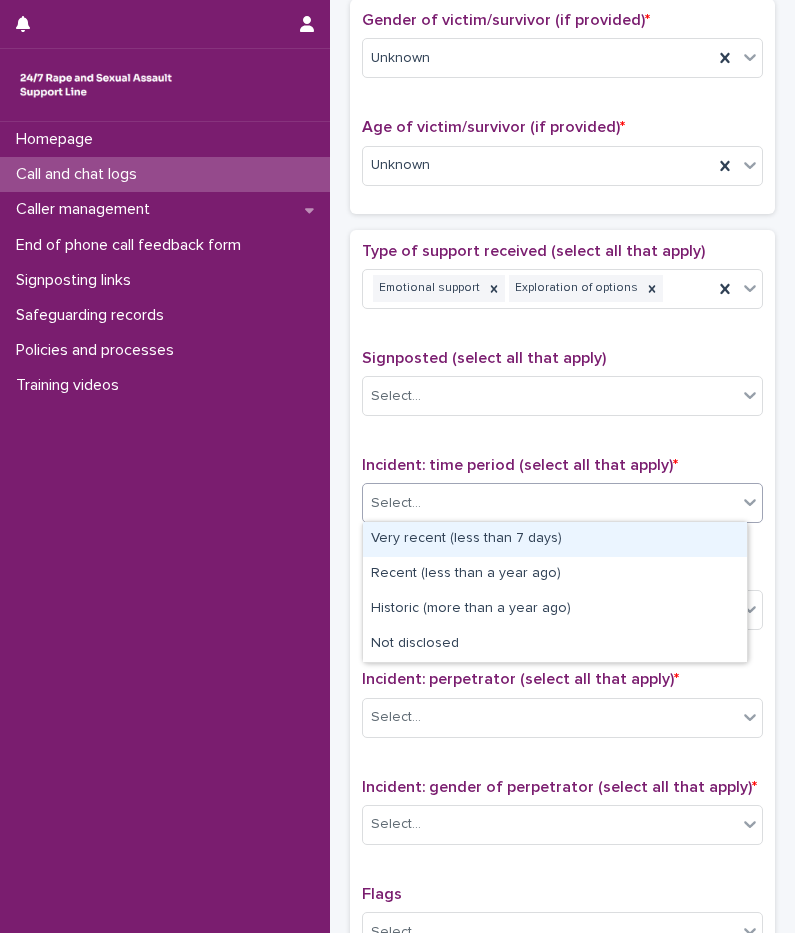 click on "Very recent (less than 7 days)" at bounding box center (555, 539) 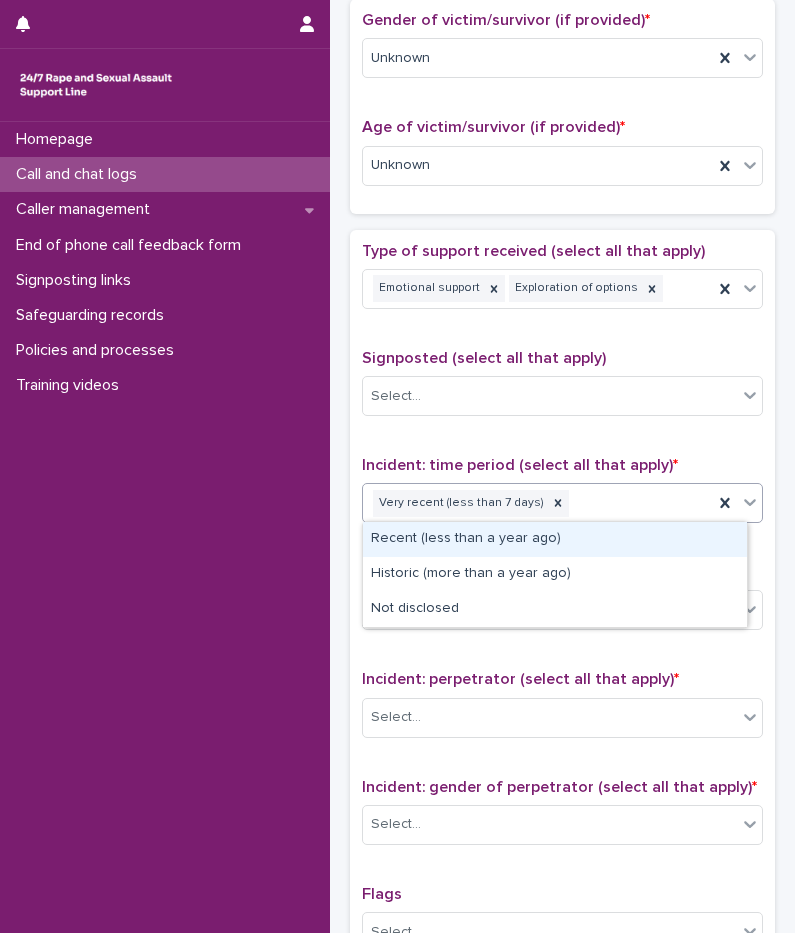 click on "Very recent (less than 7 days)" at bounding box center (538, 503) 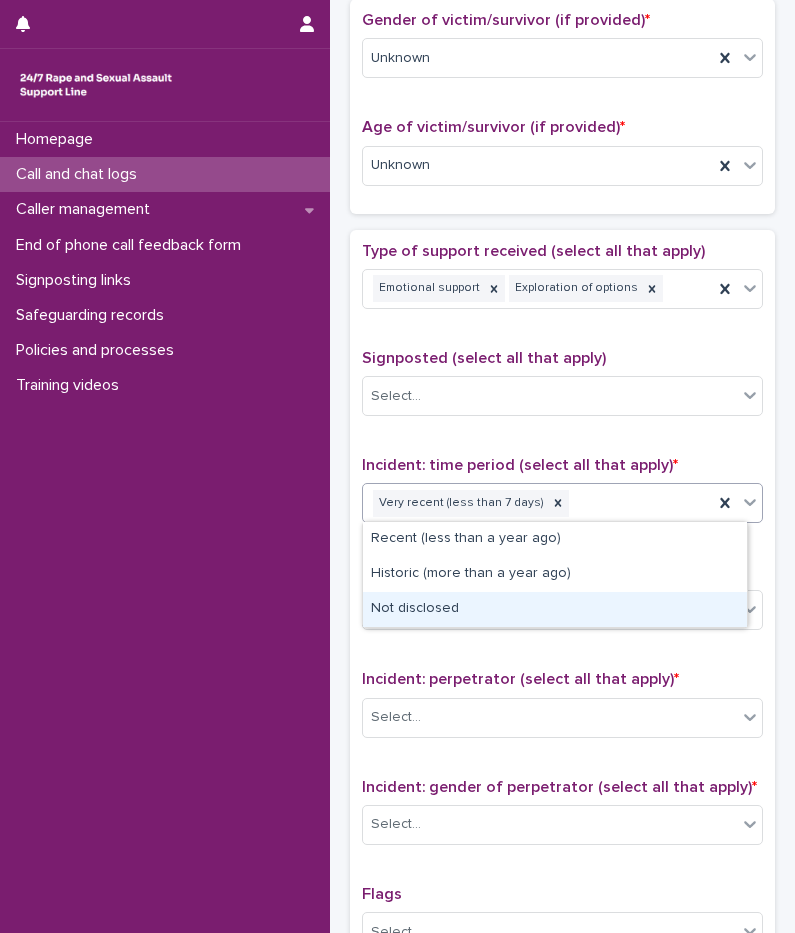 click on "Not disclosed" at bounding box center [555, 609] 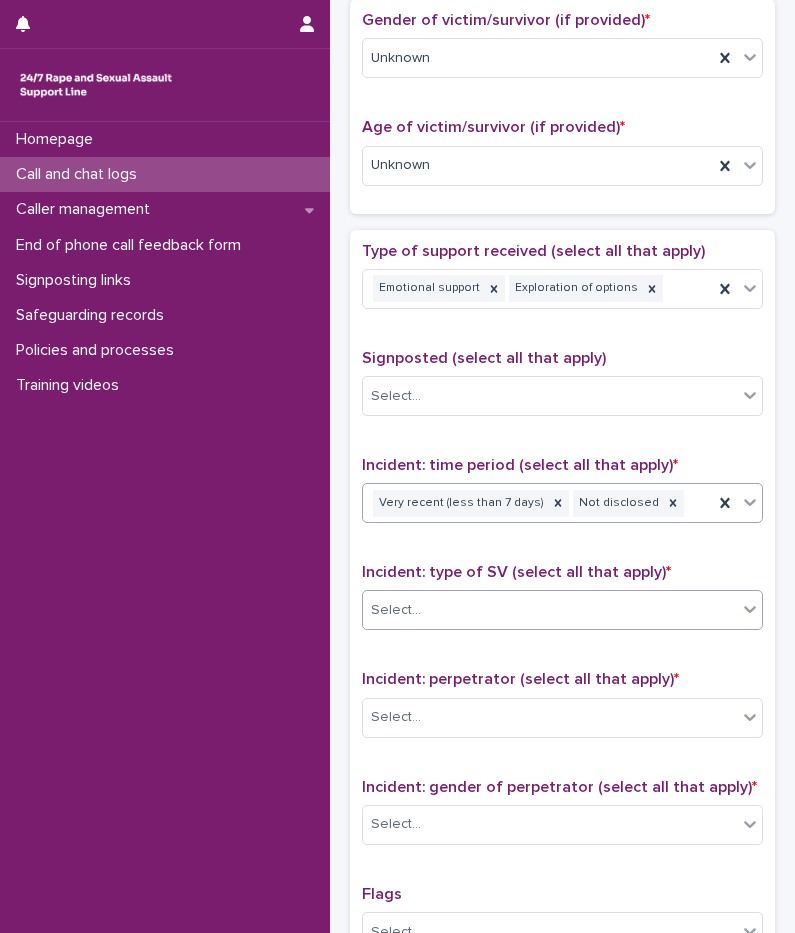 click on "Select..." at bounding box center [550, 610] 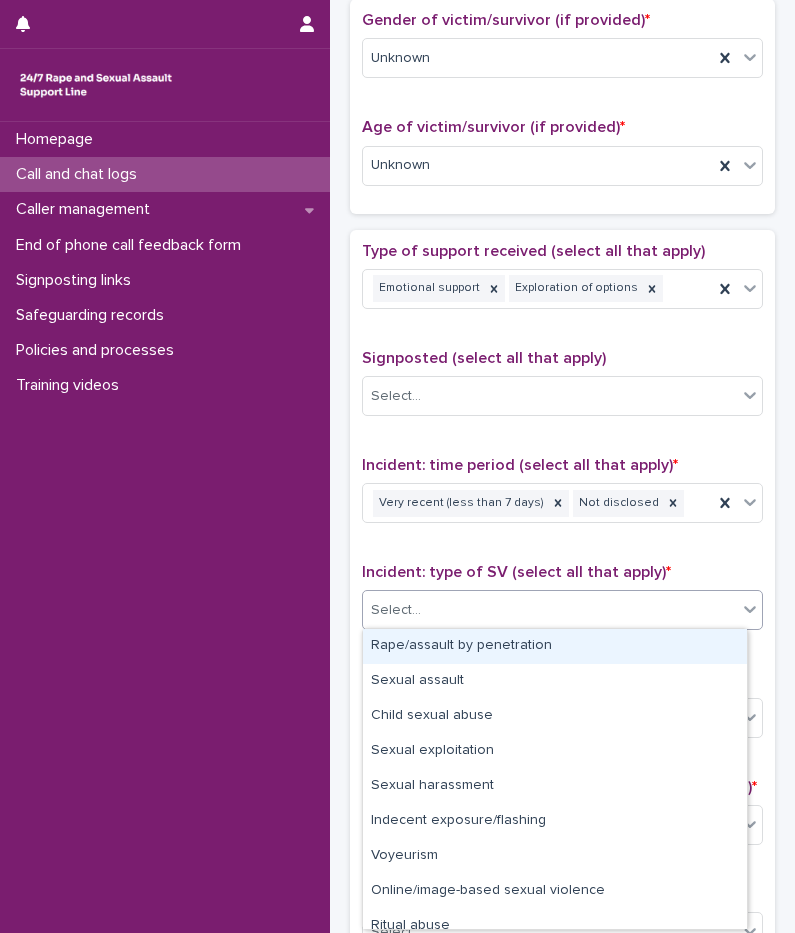 click on "Rape/assault by penetration" at bounding box center (555, 646) 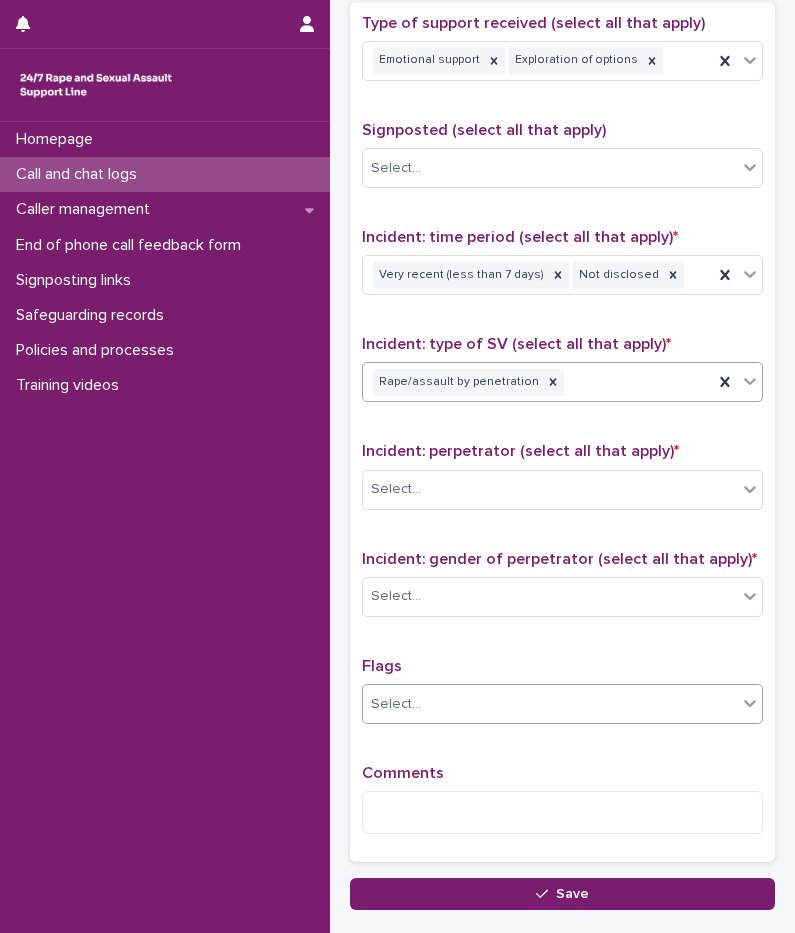 scroll, scrollTop: 1260, scrollLeft: 0, axis: vertical 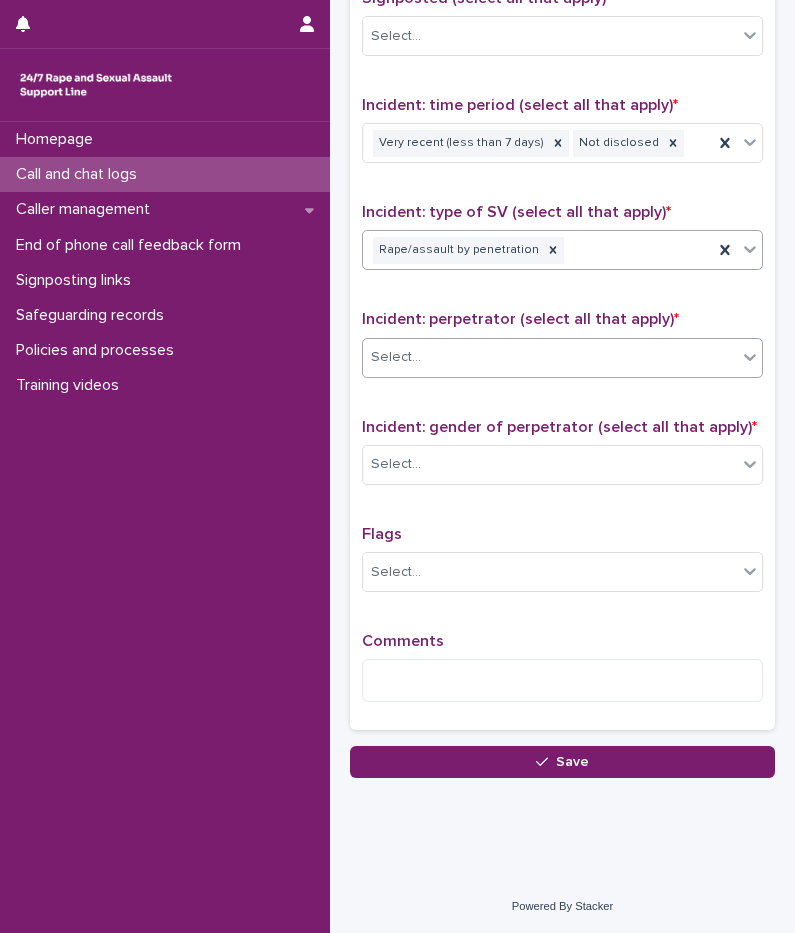 click on "Select..." at bounding box center [562, 358] 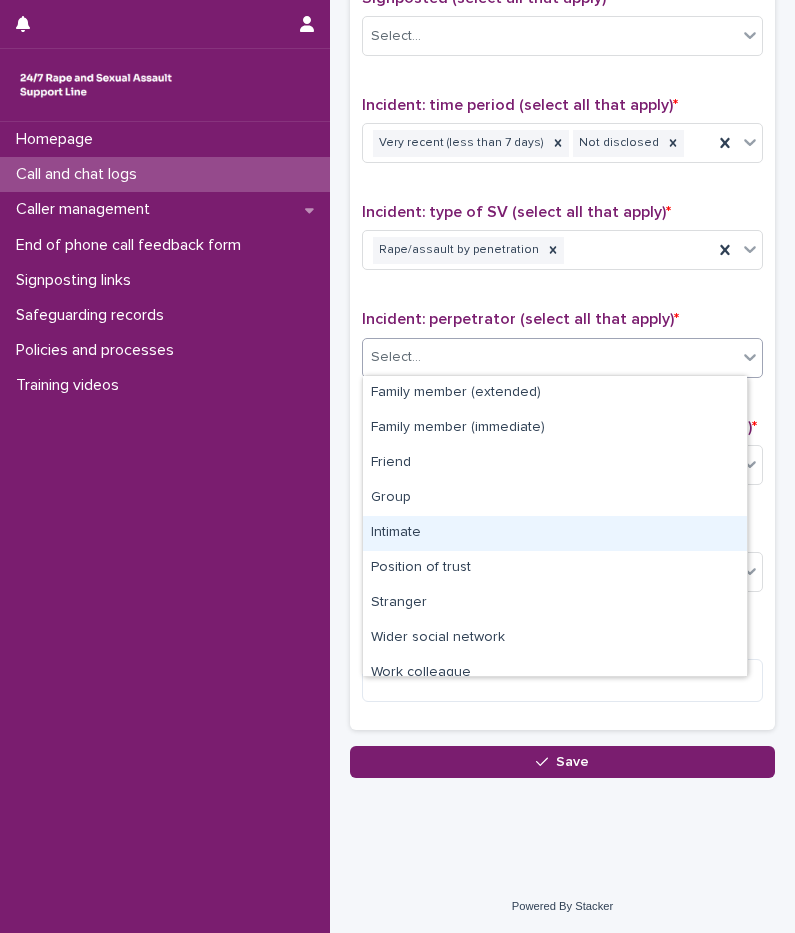 click on "Intimate" at bounding box center (555, 533) 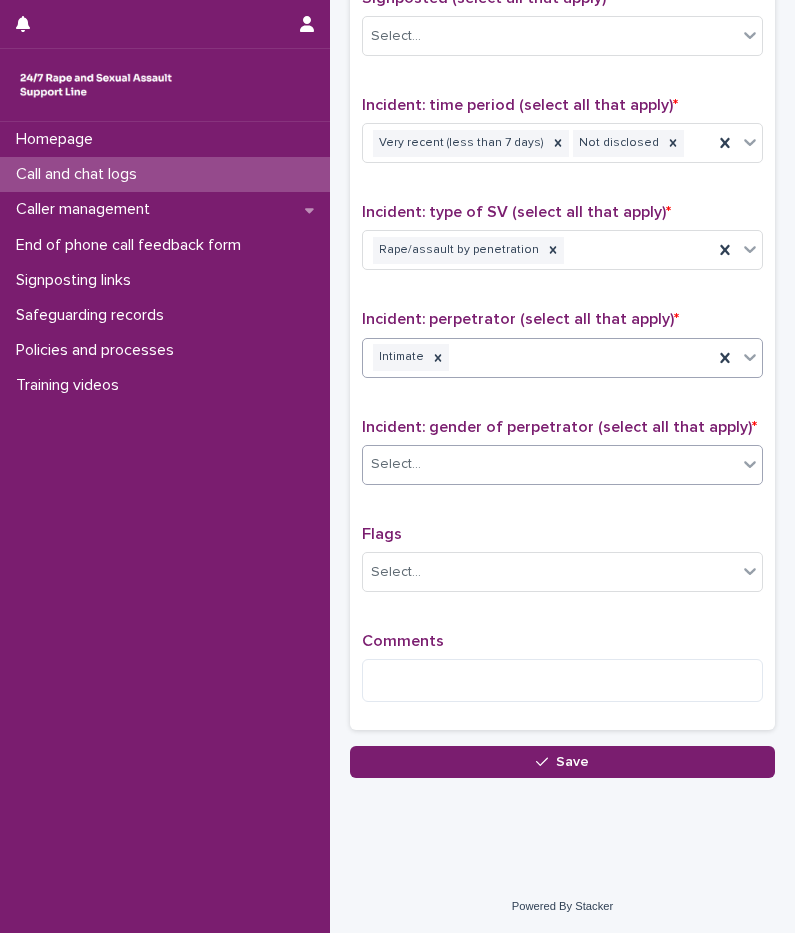 click on "Select..." at bounding box center [550, 464] 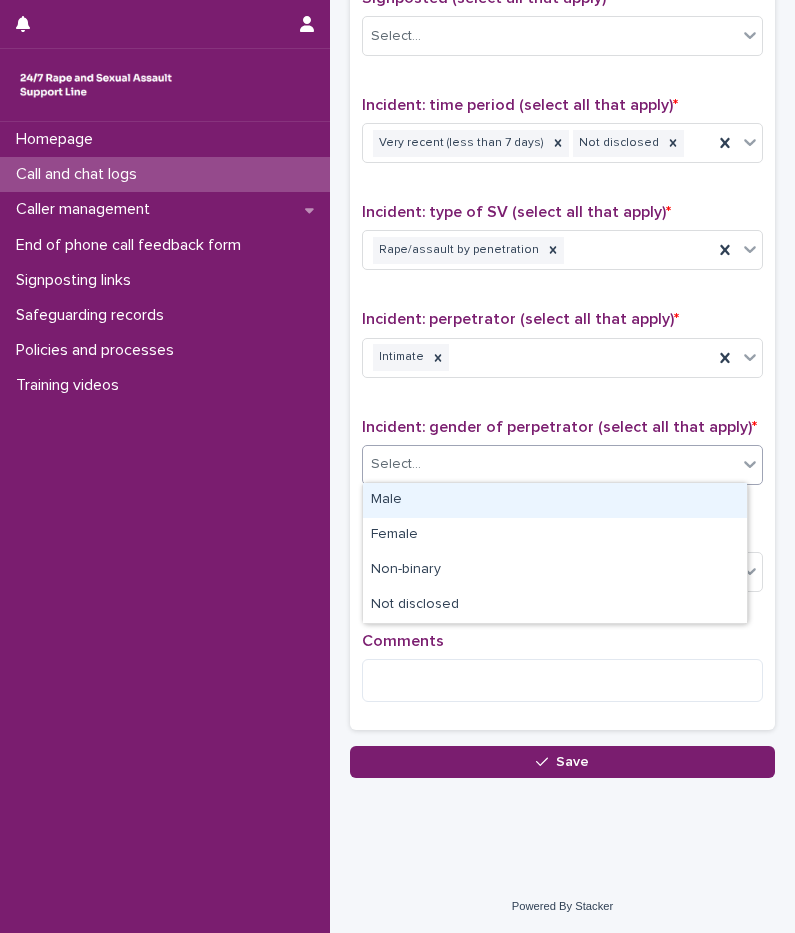 click on "Male" at bounding box center (555, 500) 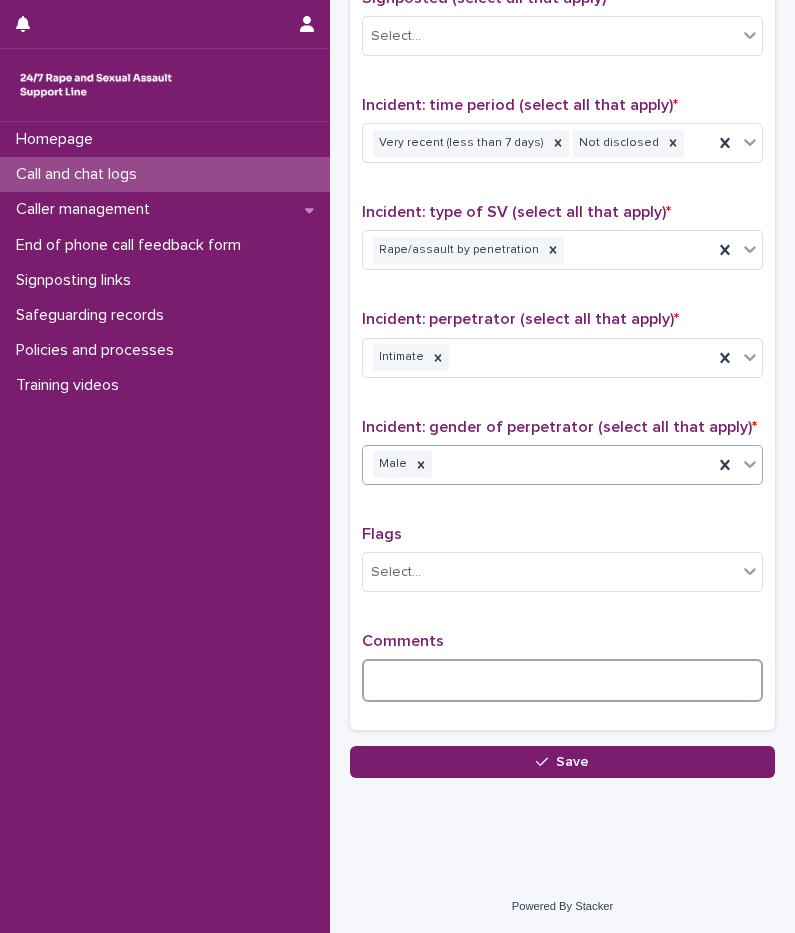 click at bounding box center [562, 680] 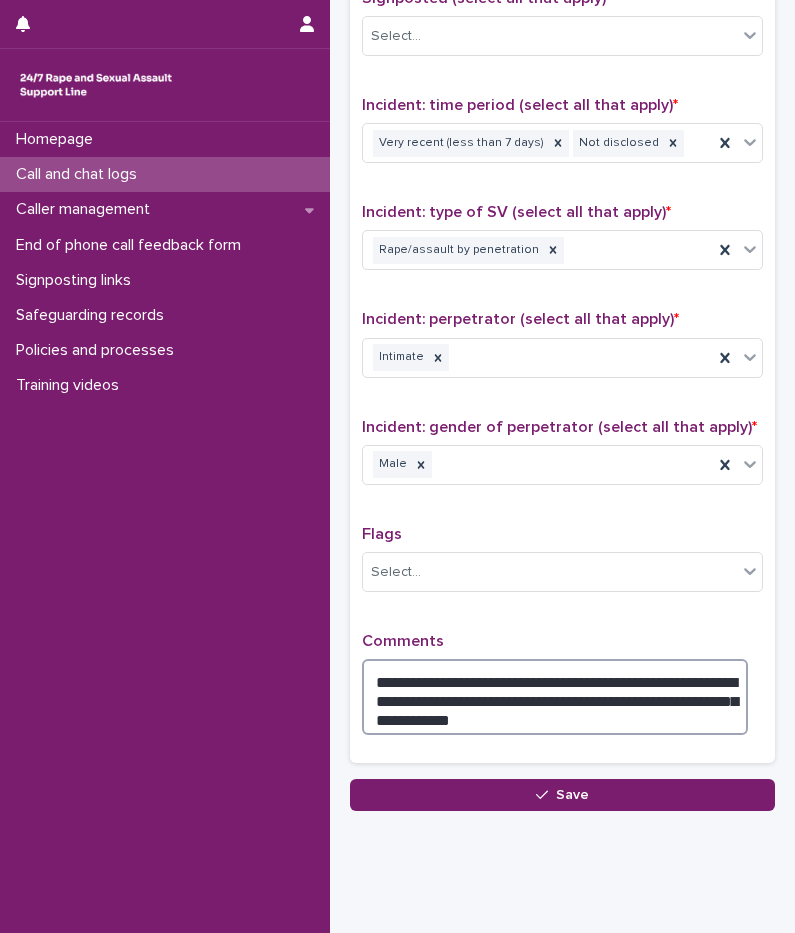 click on "**********" at bounding box center (555, 697) 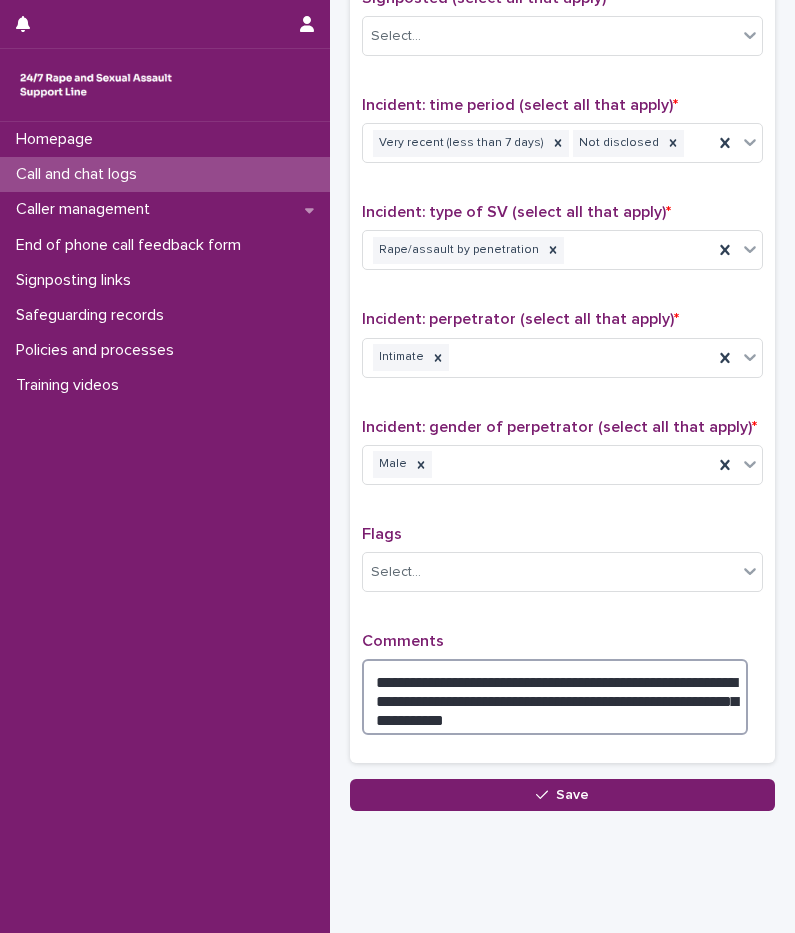 click on "**********" at bounding box center (555, 697) 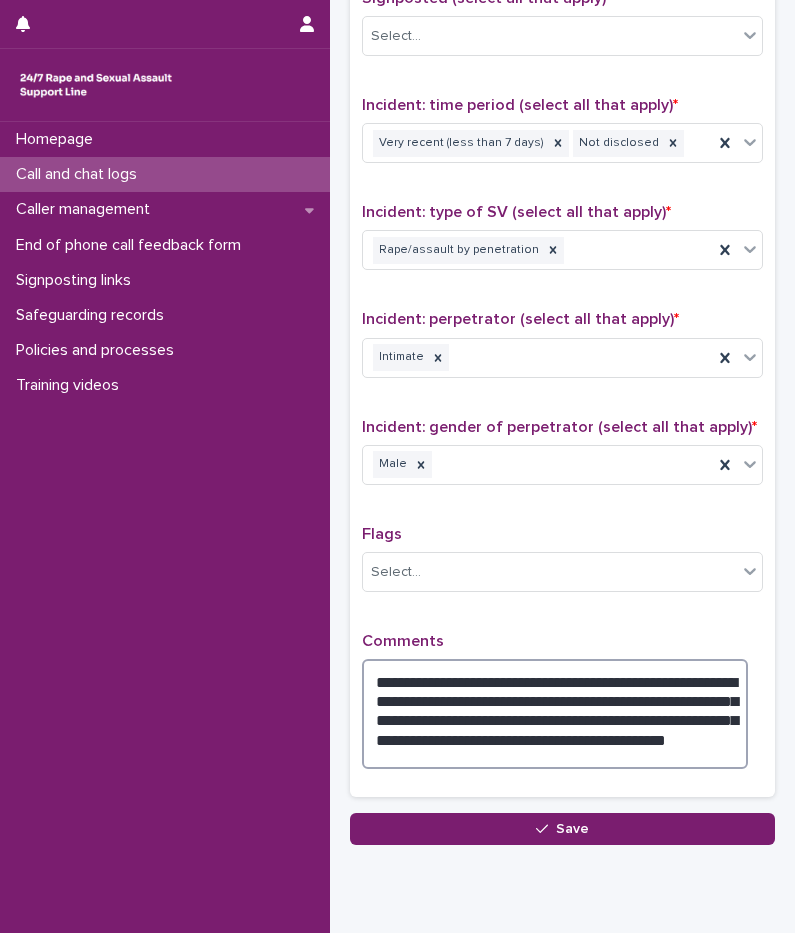 drag, startPoint x: 613, startPoint y: 716, endPoint x: 558, endPoint y: 715, distance: 55.00909 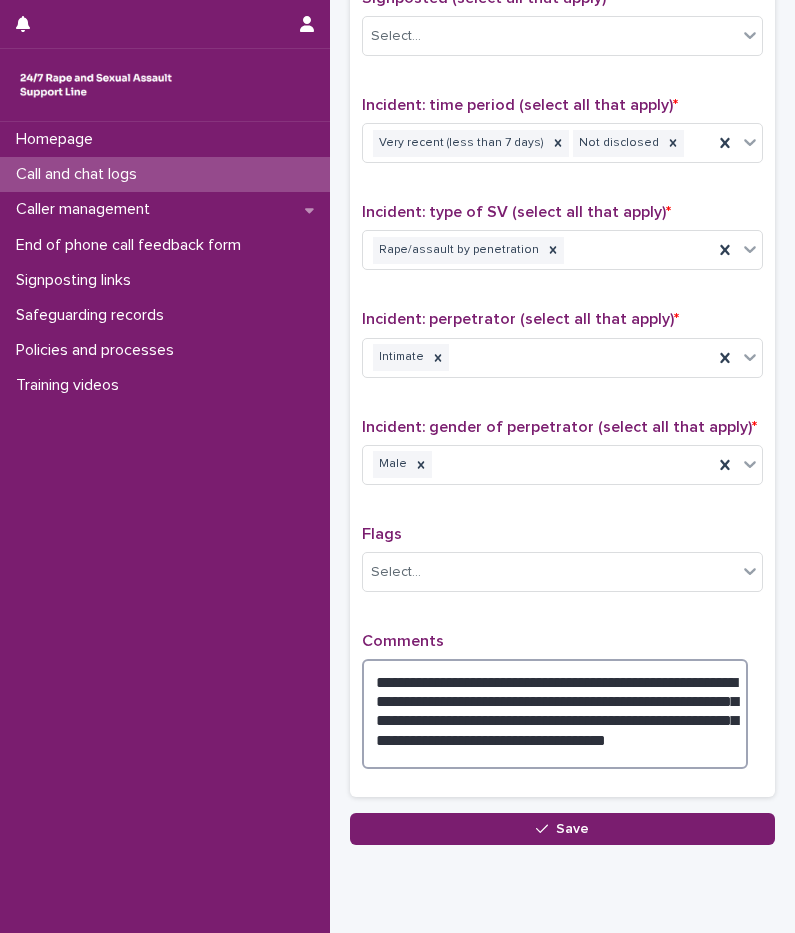 click on "**********" at bounding box center [555, 714] 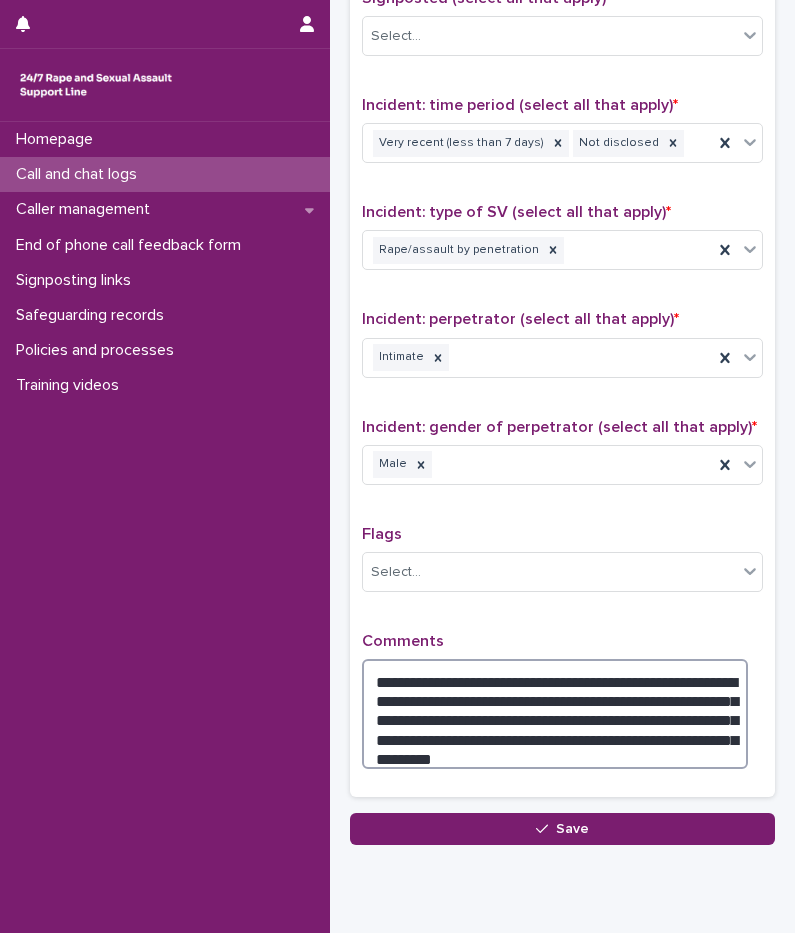 click on "**********" at bounding box center [555, 714] 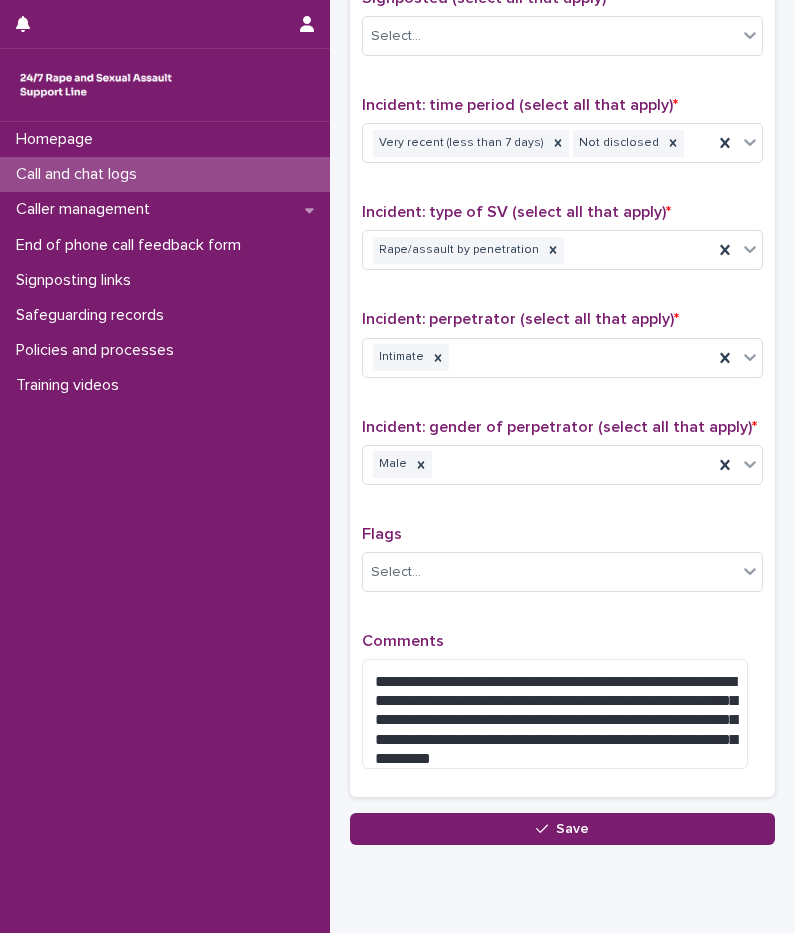 click on "Comments" at bounding box center (562, 641) 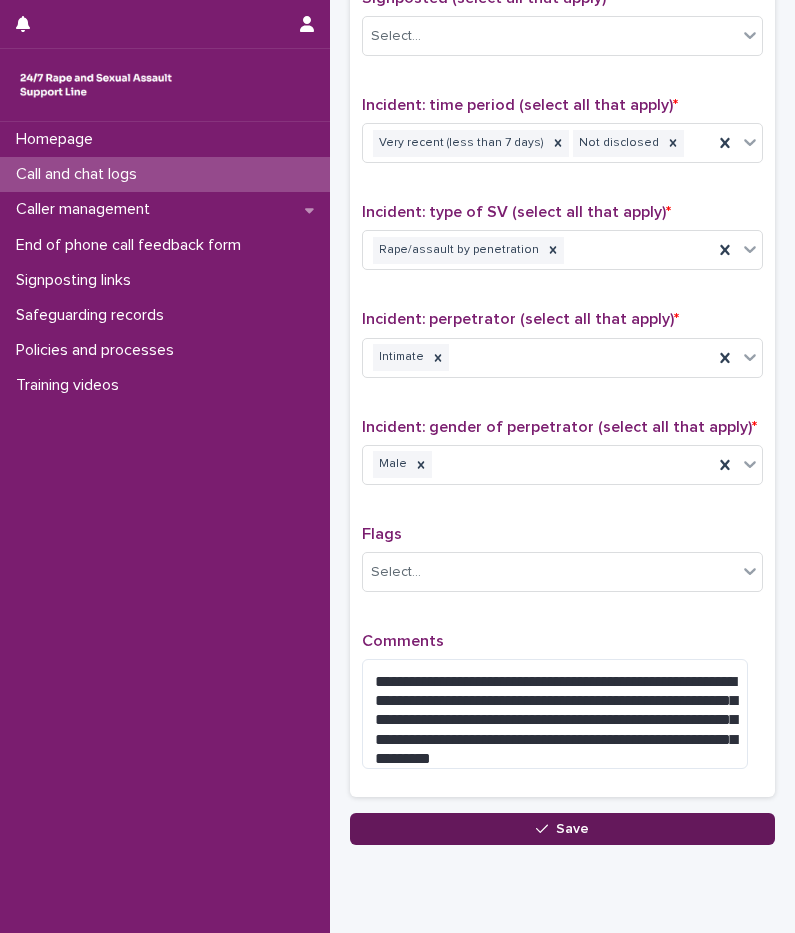 click on "Save" at bounding box center (572, 829) 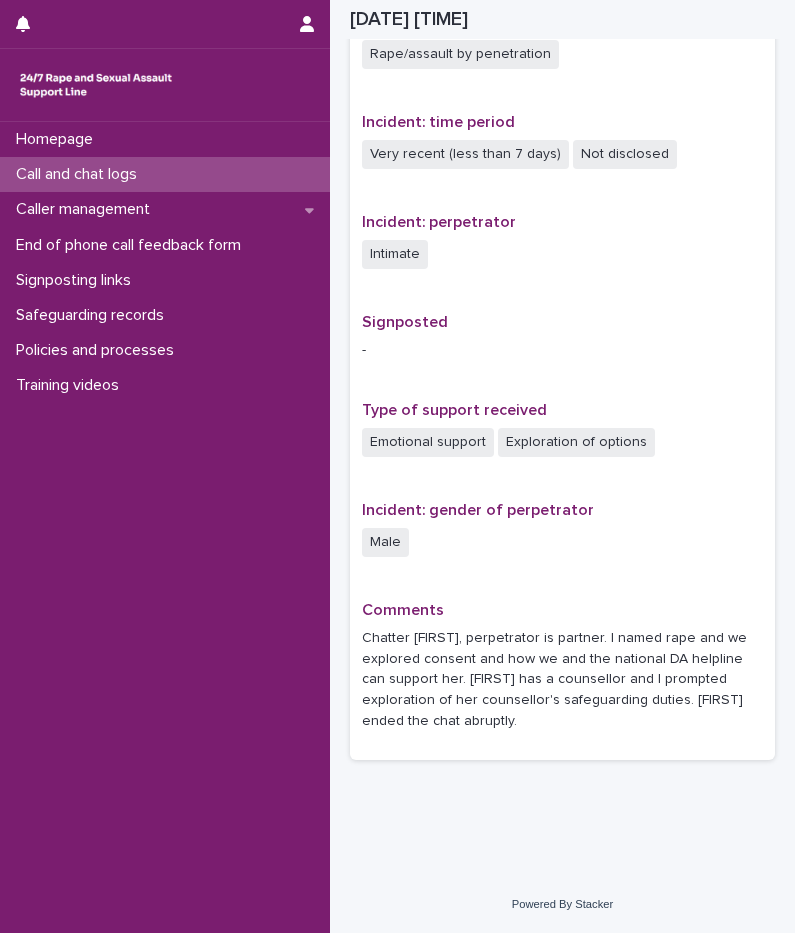 scroll, scrollTop: 1031, scrollLeft: 0, axis: vertical 